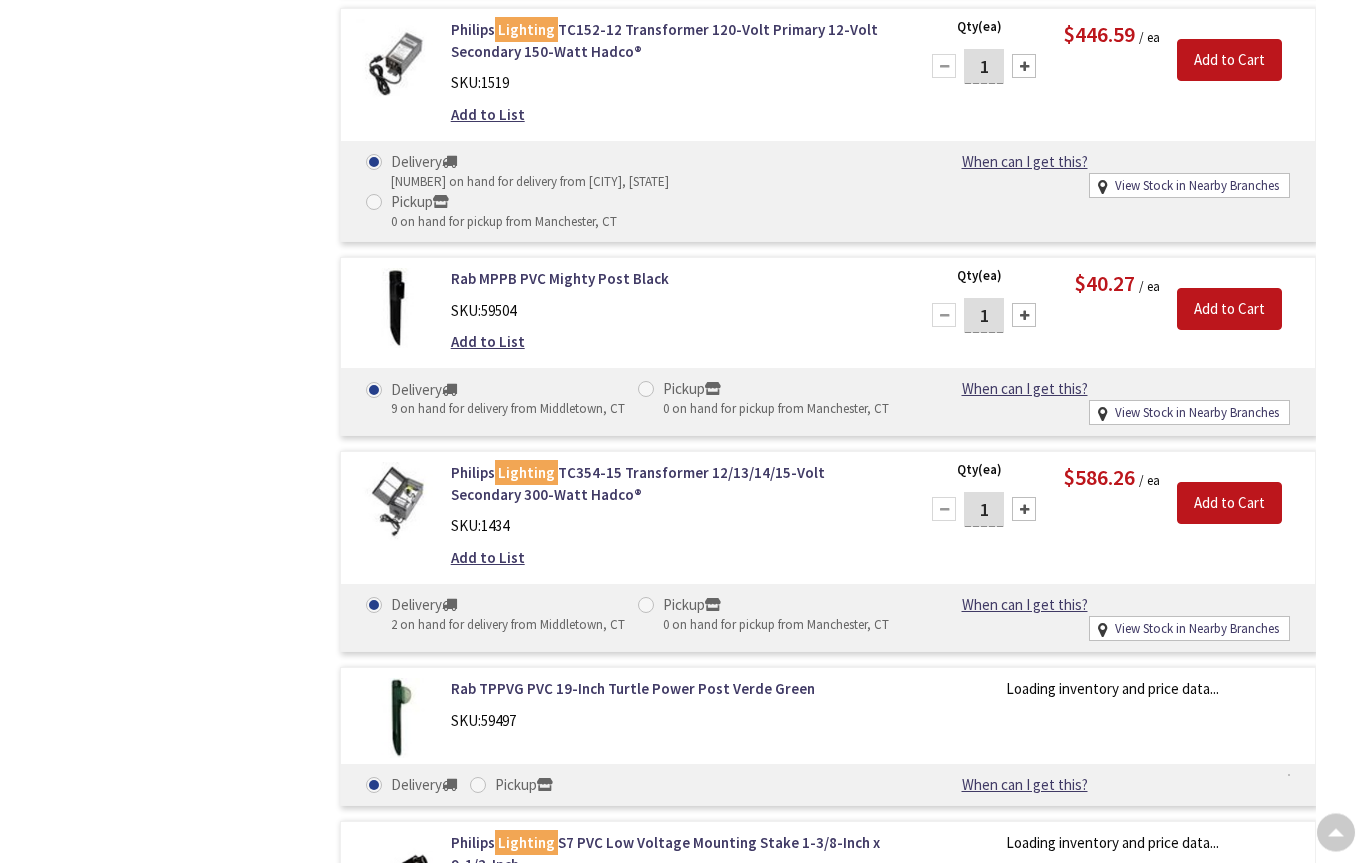scroll, scrollTop: 2113, scrollLeft: 0, axis: vertical 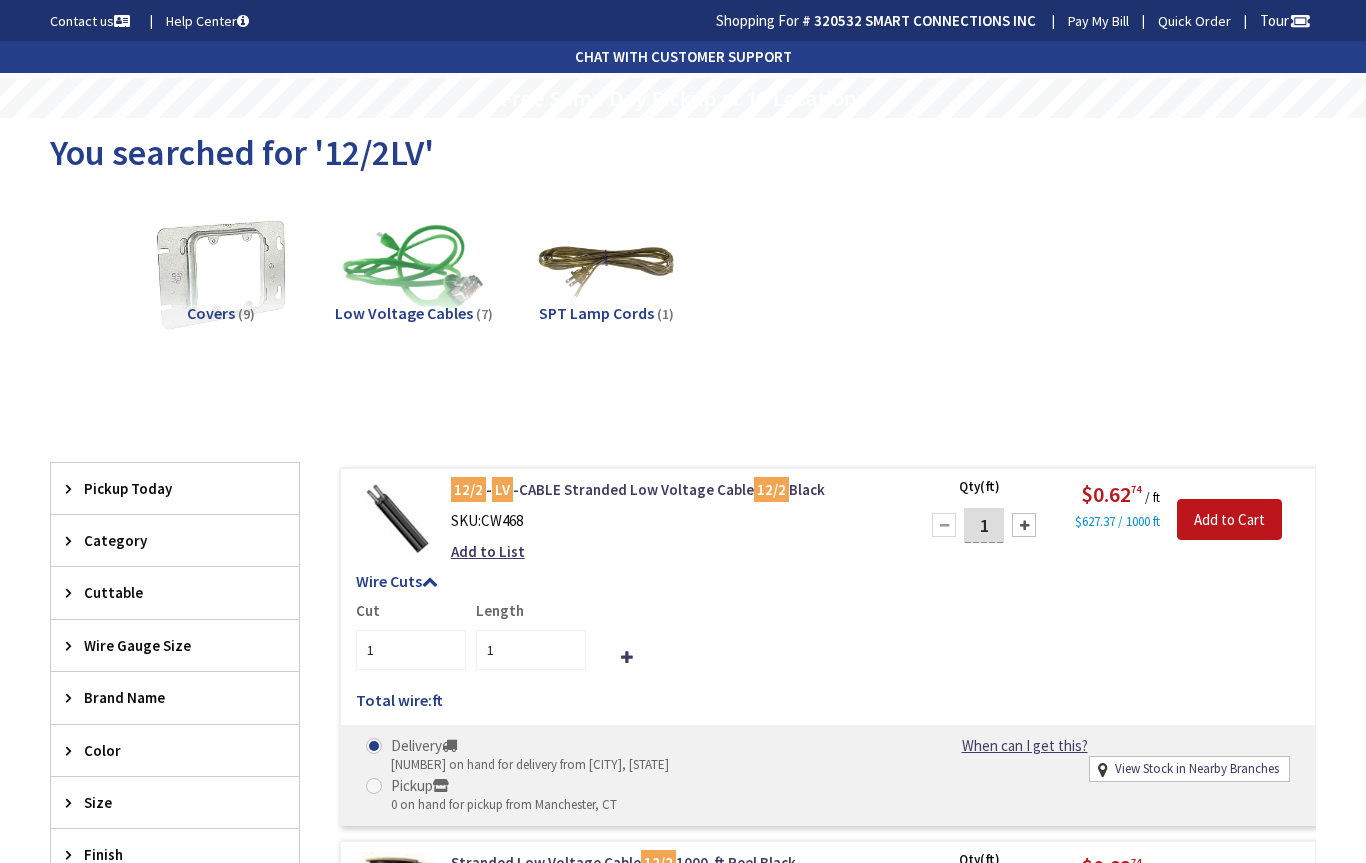 click on "You searched for ' 12/2  LV'
View Subcategories
Covers
(9)
Low Voltage Cables
(7)
SPT Lamp Cords
(1)
Clear all" at bounding box center (683, 1618) 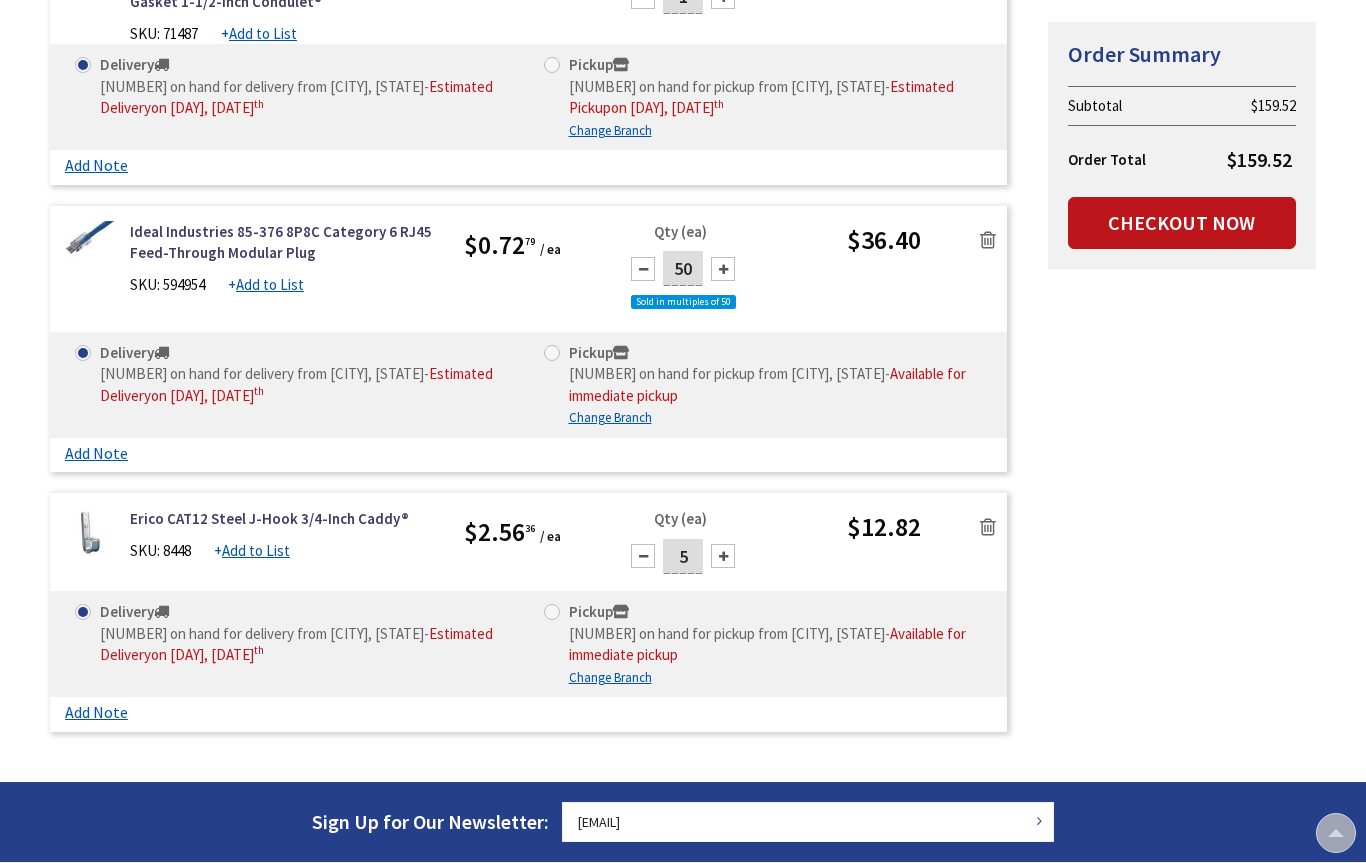 scroll, scrollTop: 1999, scrollLeft: 0, axis: vertical 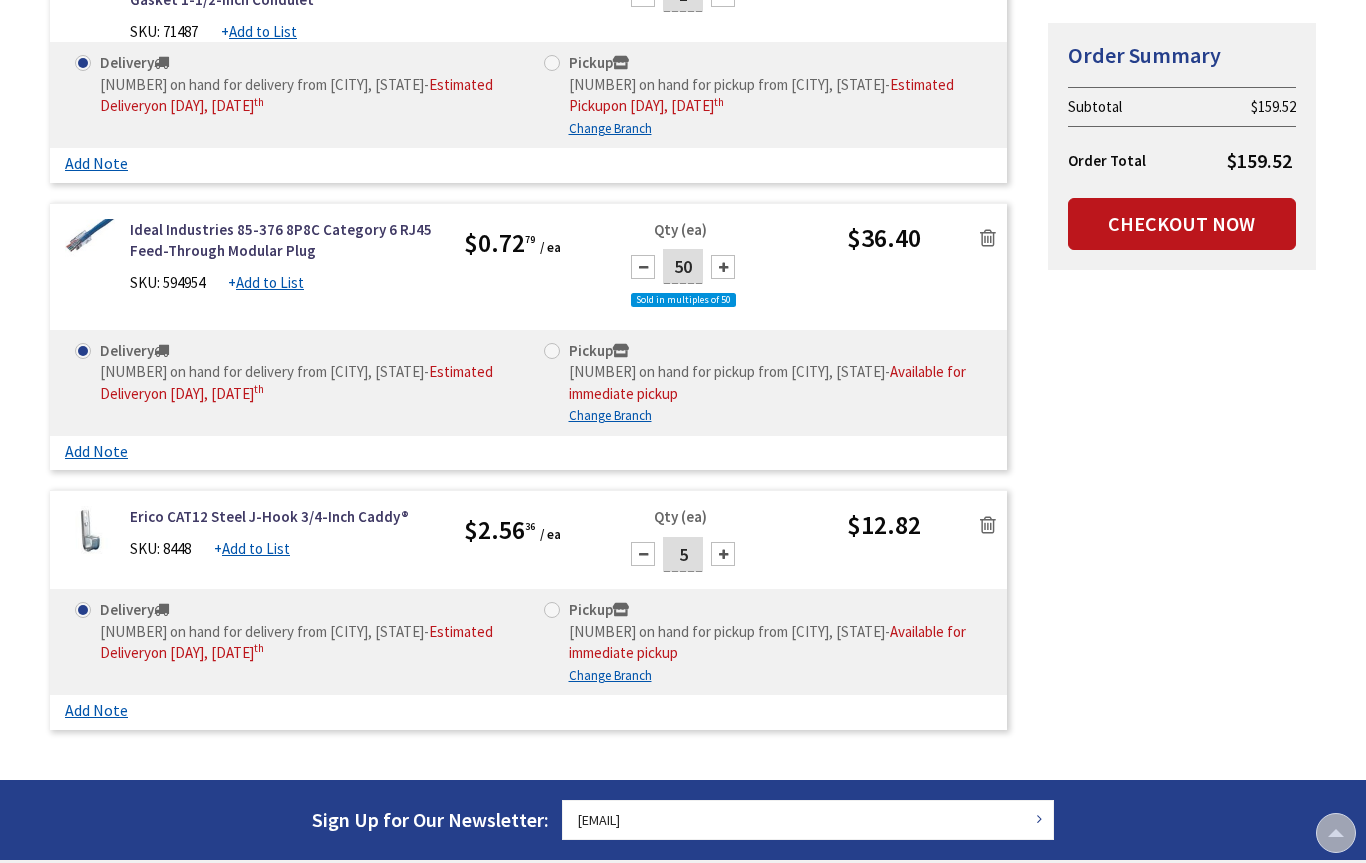 click at bounding box center (723, 554) 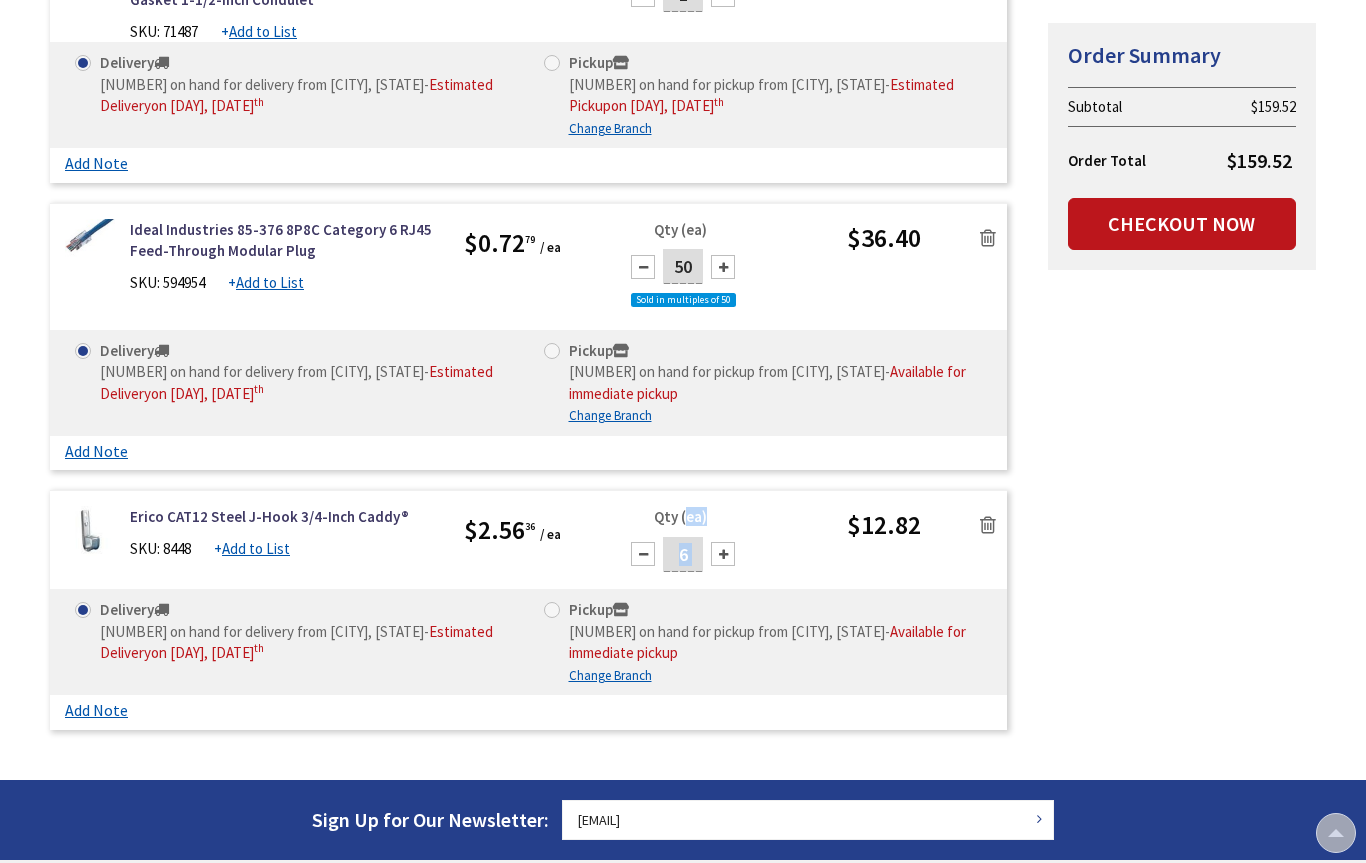 click at bounding box center [723, 554] 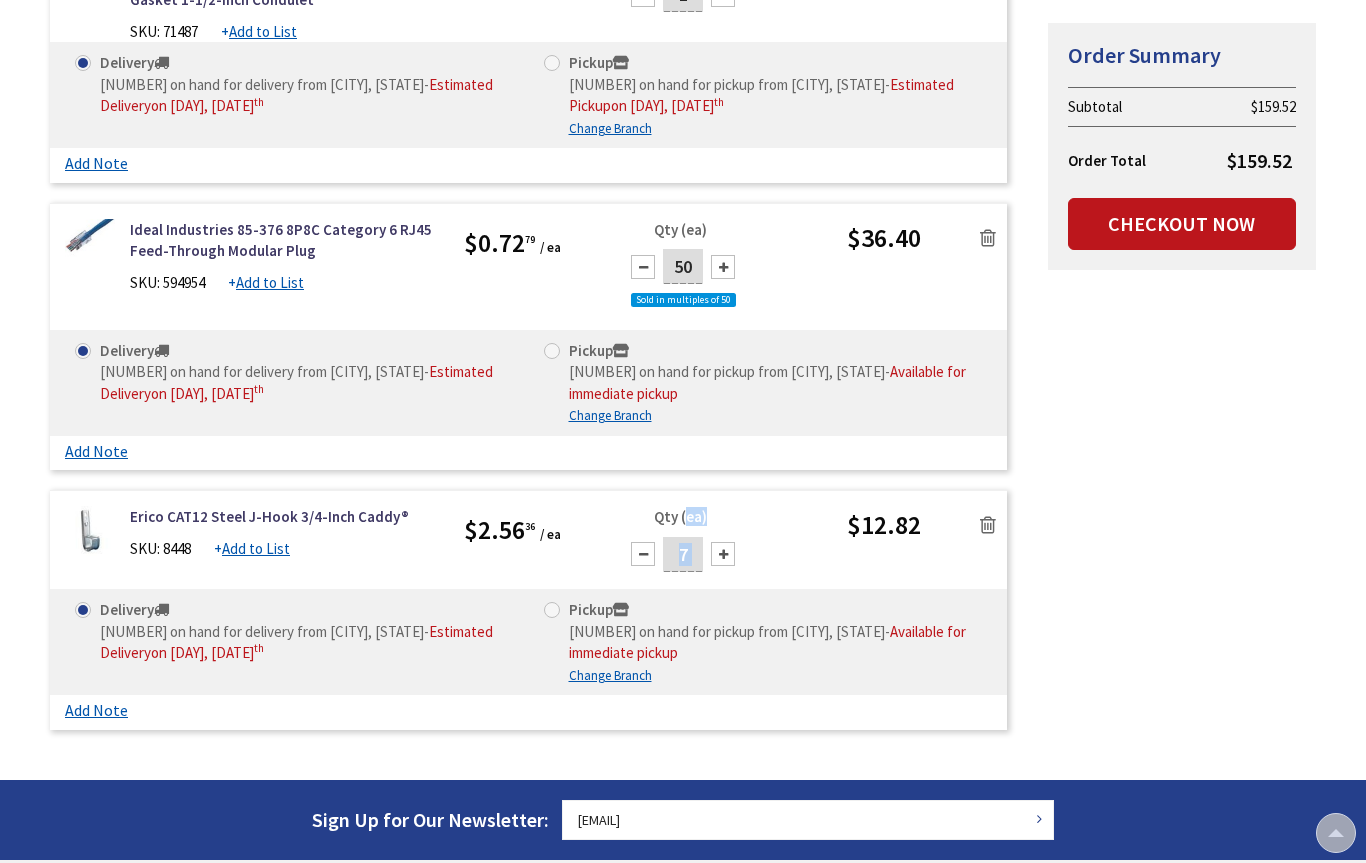 click at bounding box center [723, 554] 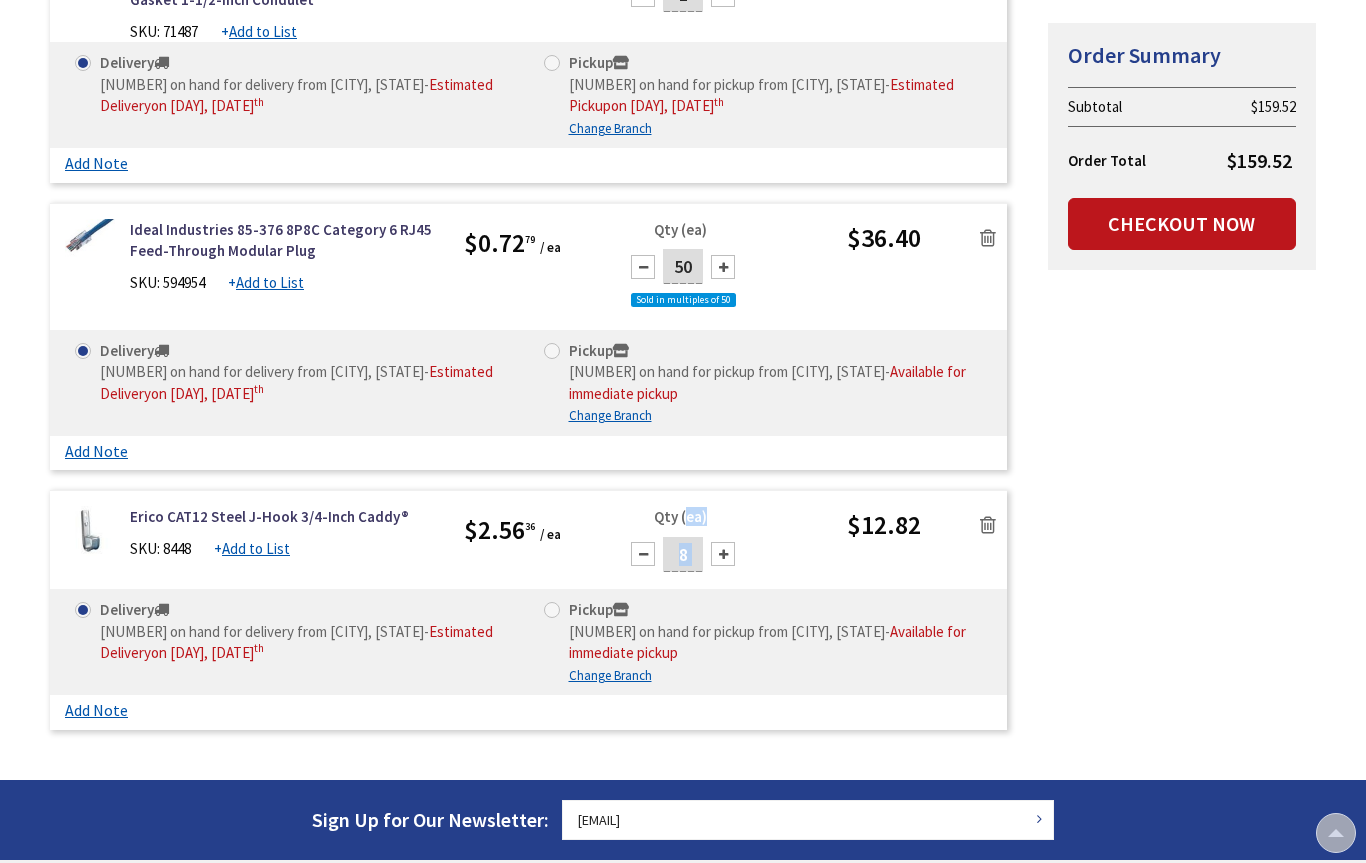 click at bounding box center [723, 554] 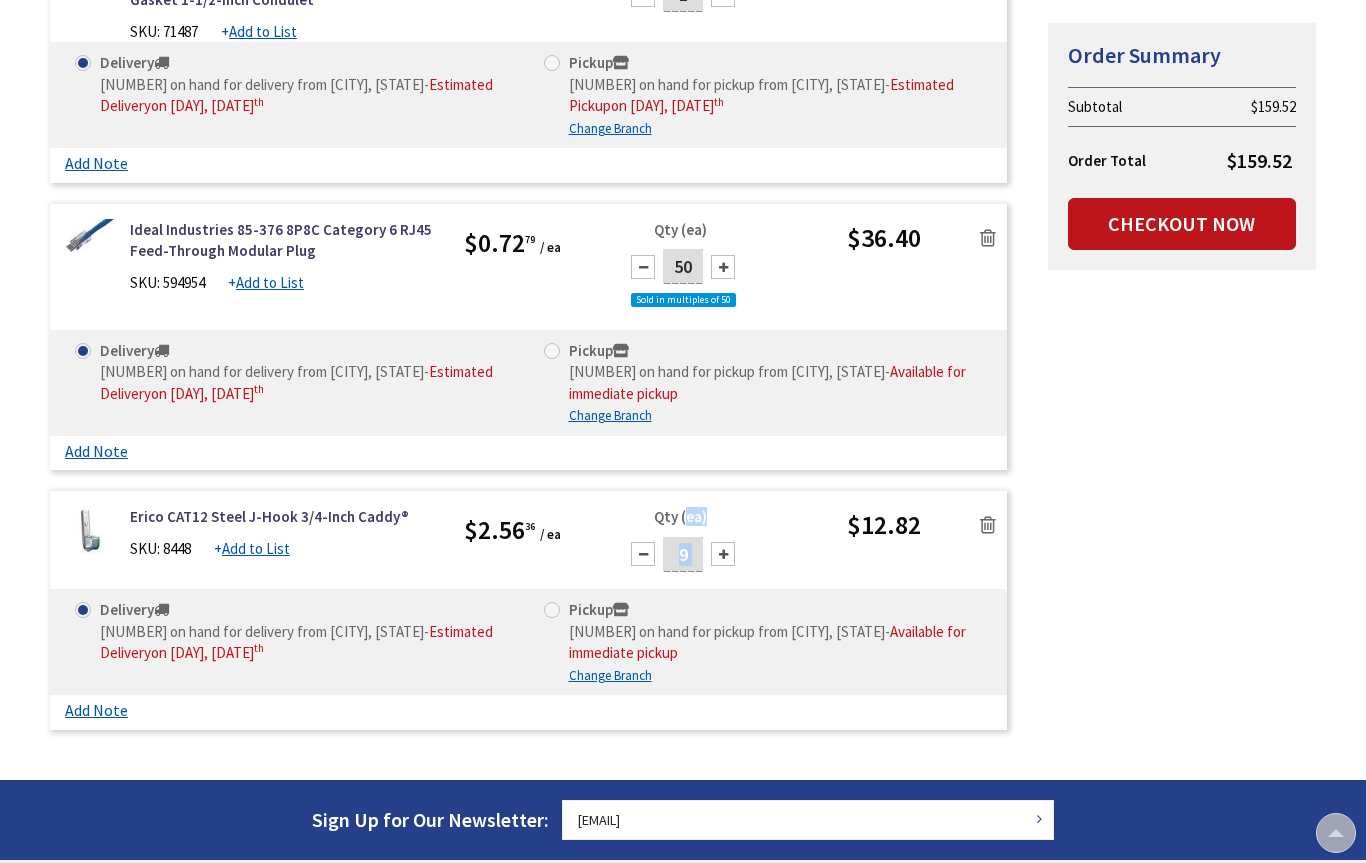 click at bounding box center (723, 554) 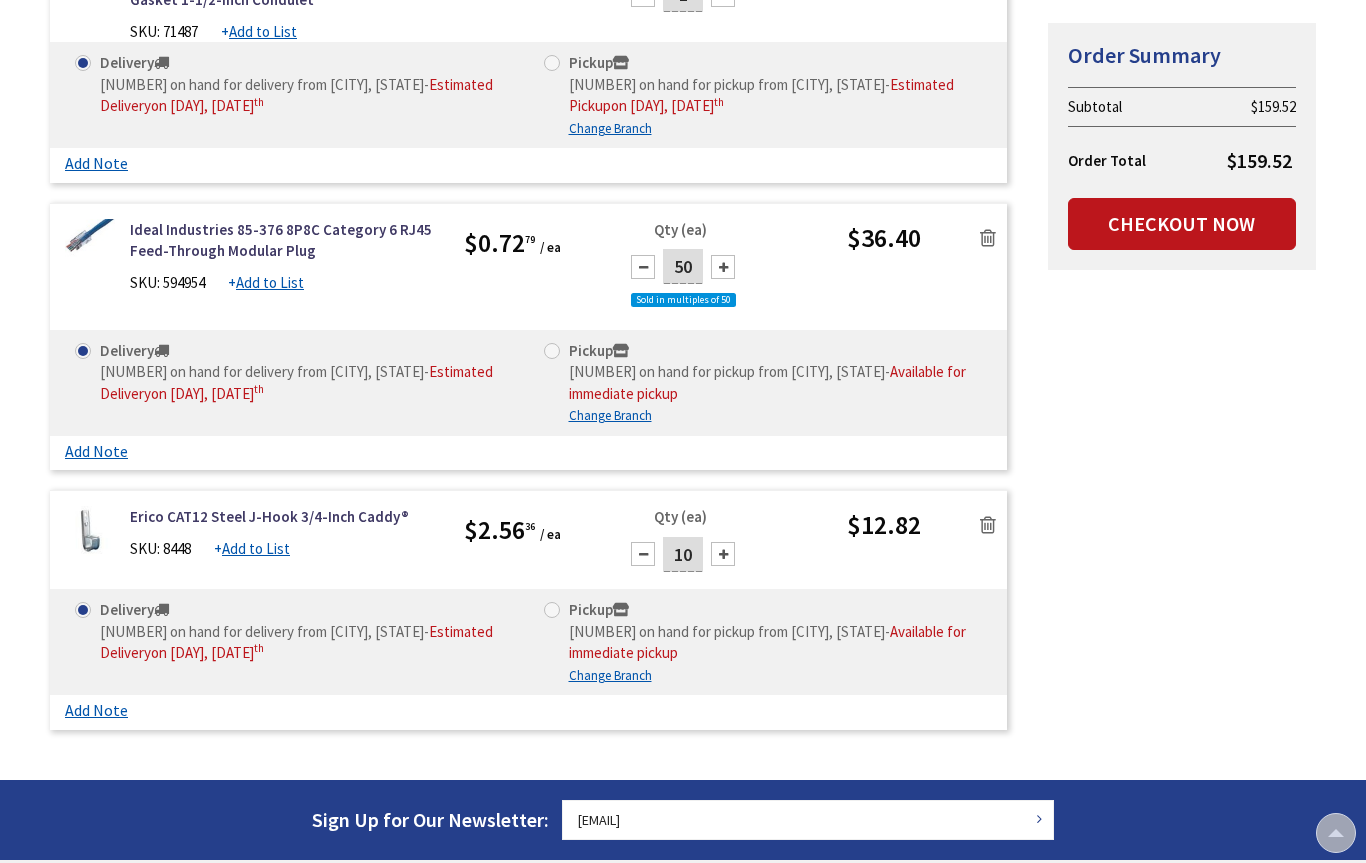 drag, startPoint x: 1198, startPoint y: 536, endPoint x: 1197, endPoint y: 512, distance: 24.020824 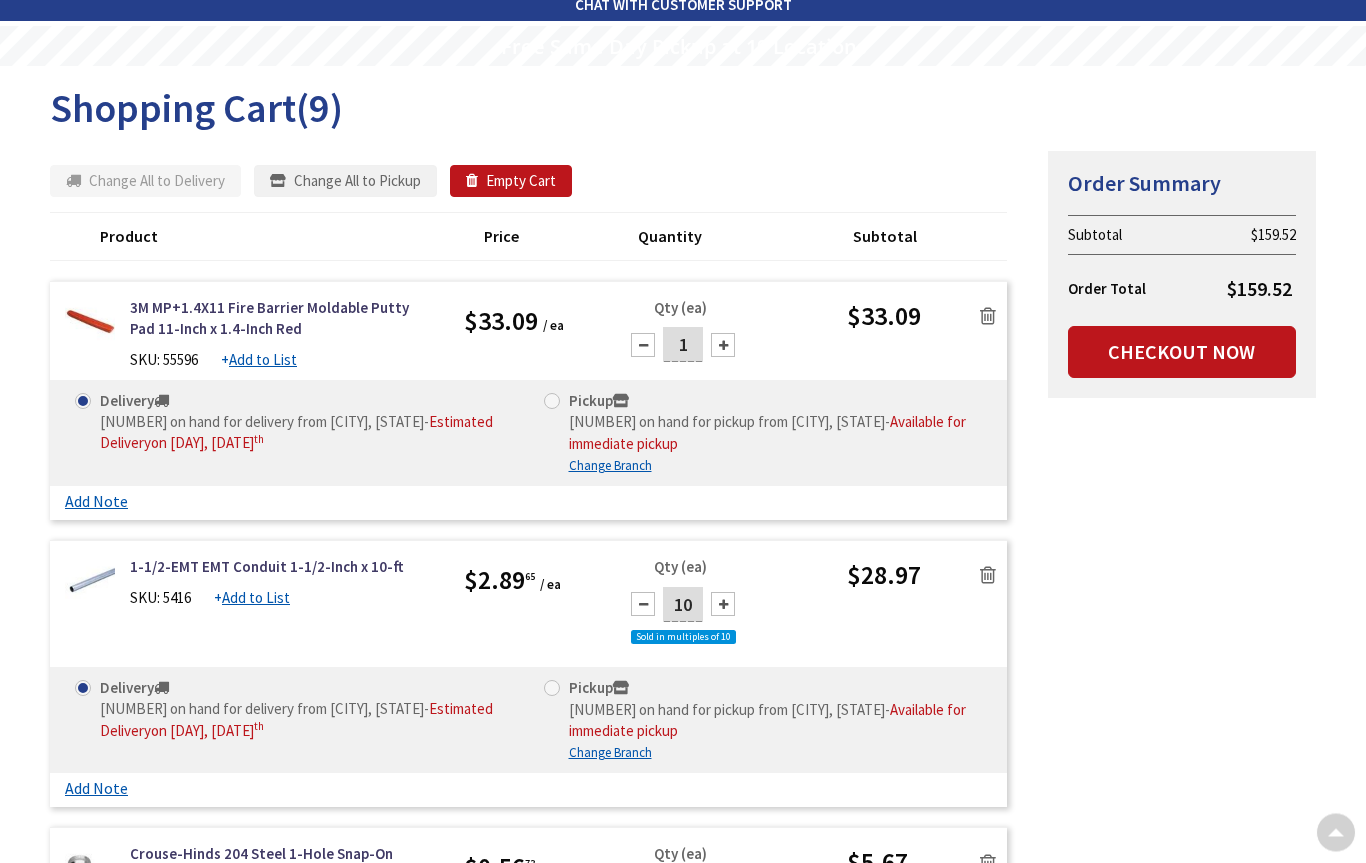 scroll, scrollTop: 48, scrollLeft: 0, axis: vertical 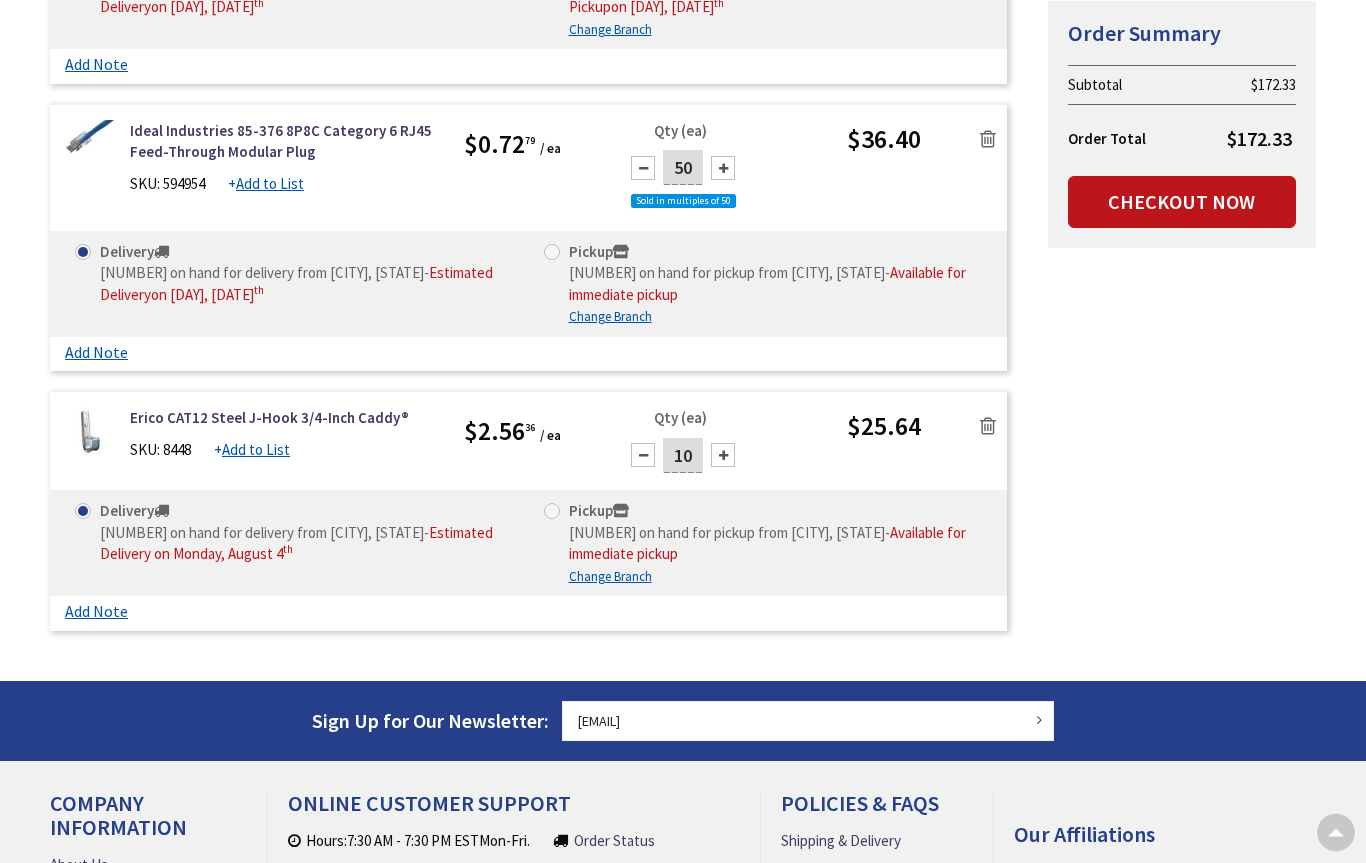 click on "10" at bounding box center (683, 456) 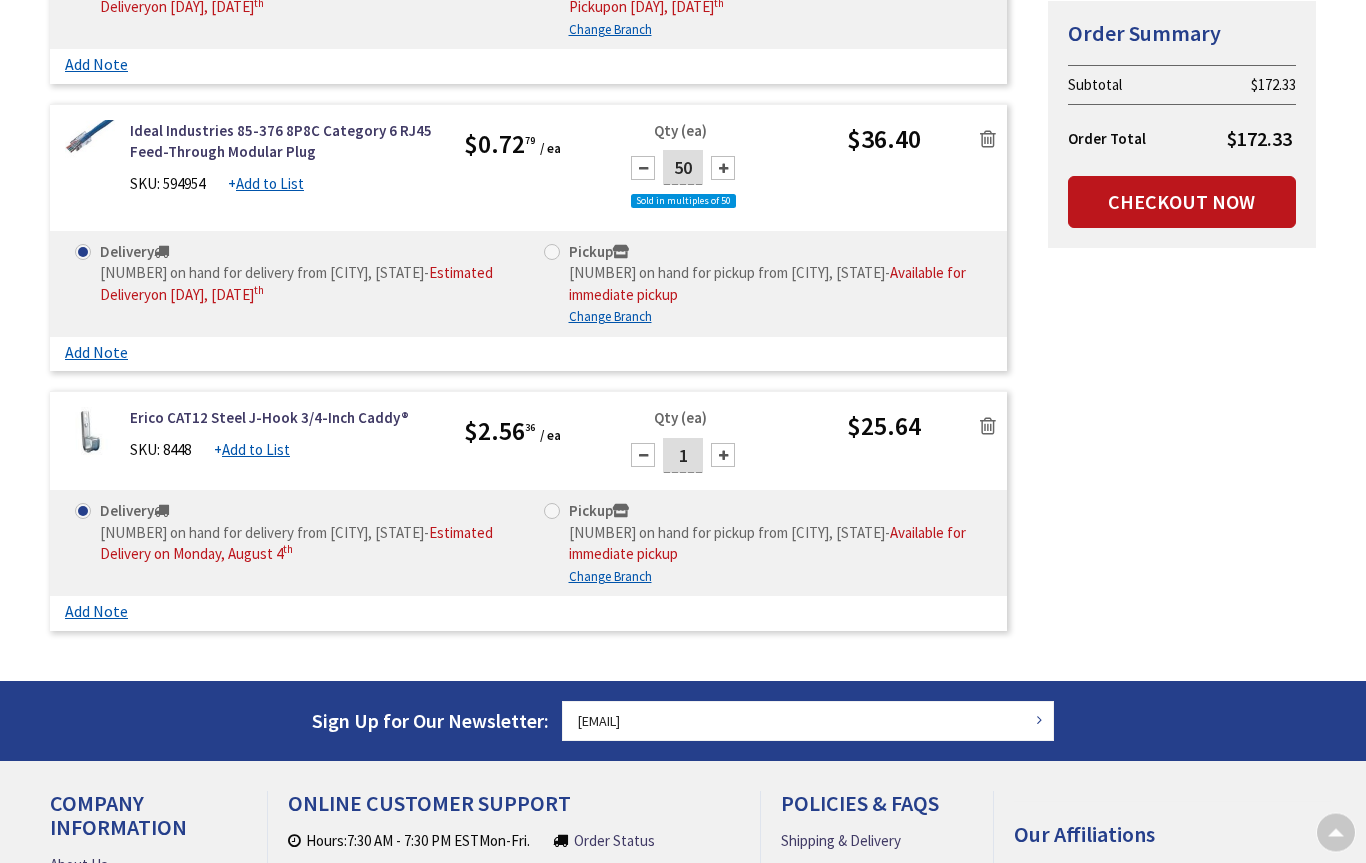 scroll, scrollTop: 2098, scrollLeft: 0, axis: vertical 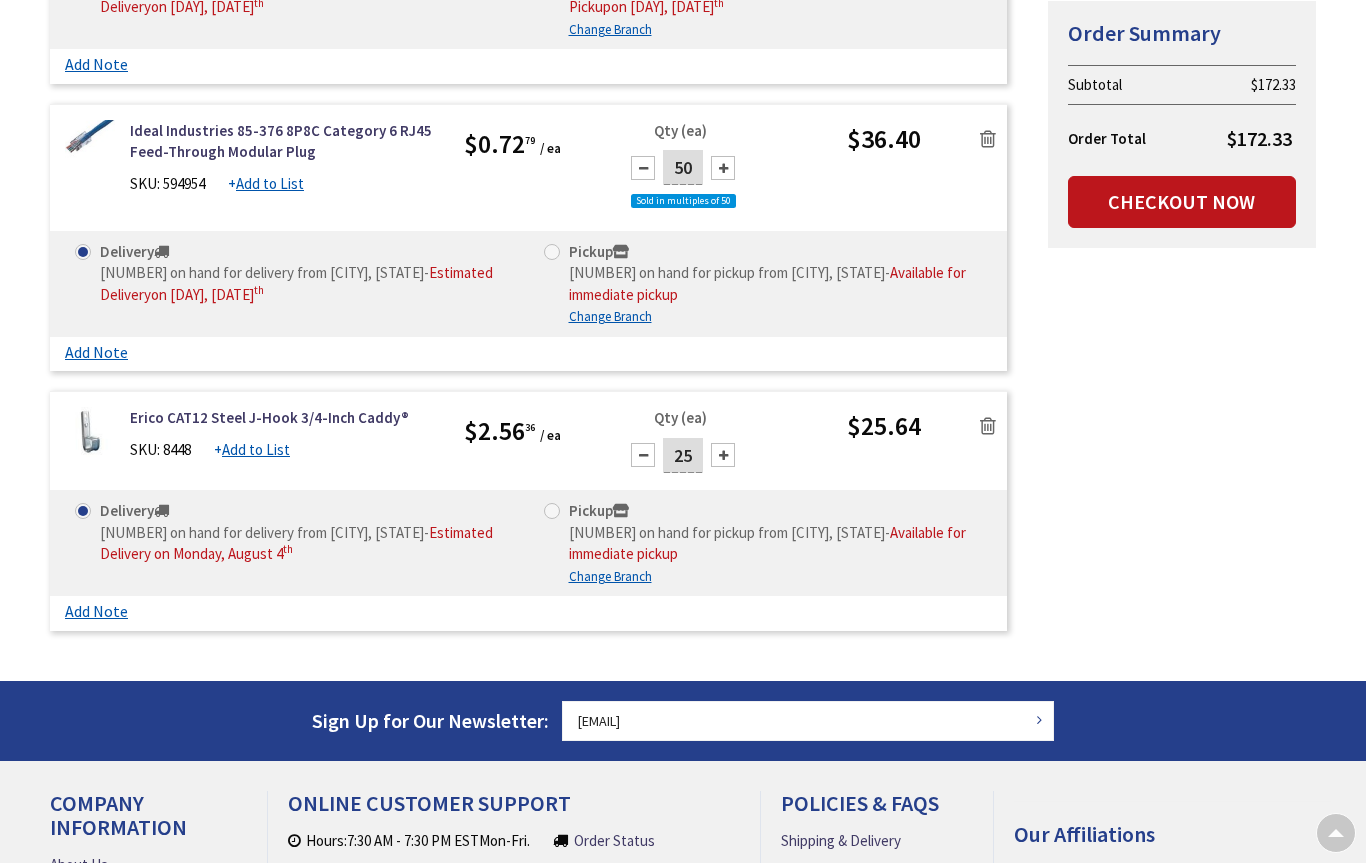 type on "25" 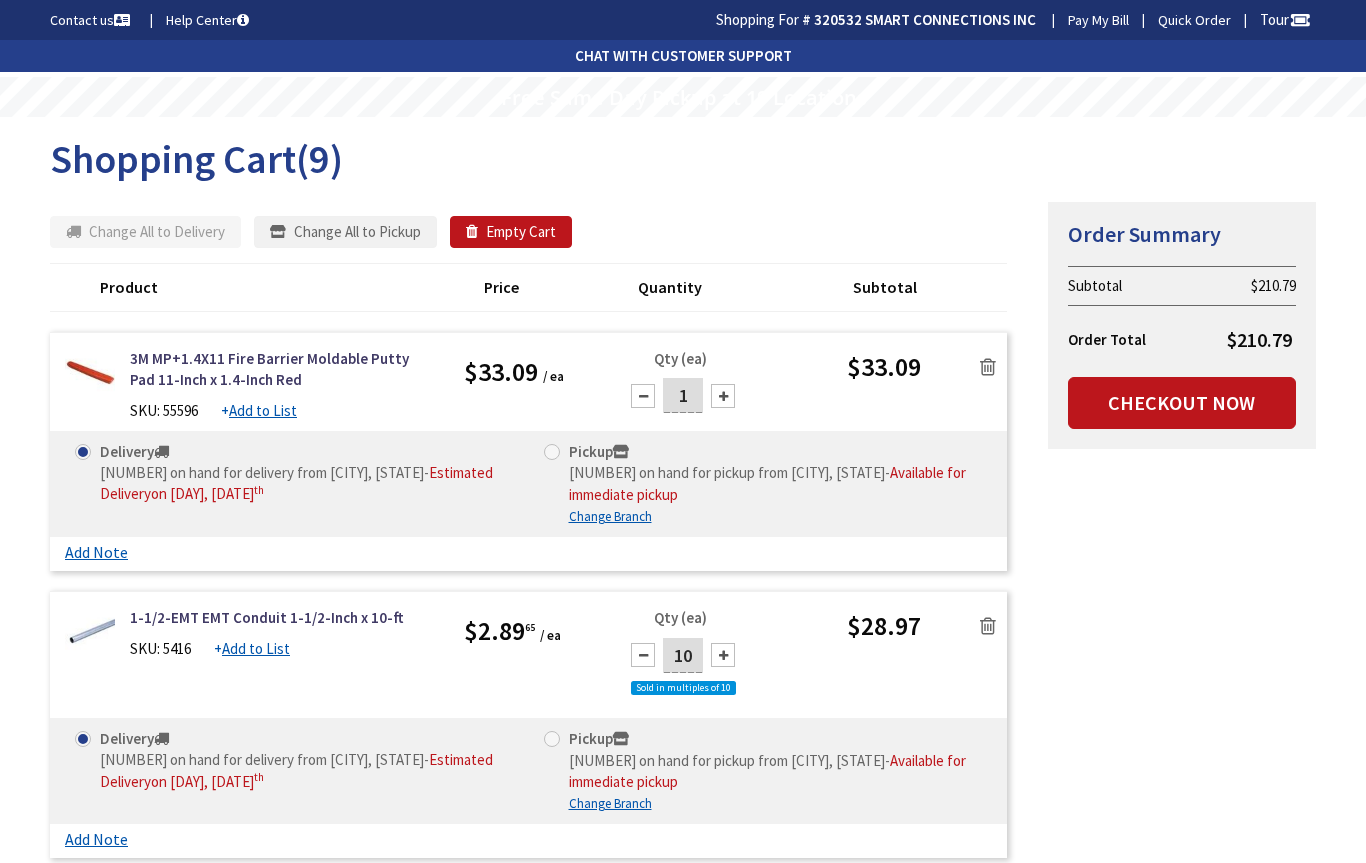 scroll, scrollTop: 0, scrollLeft: 0, axis: both 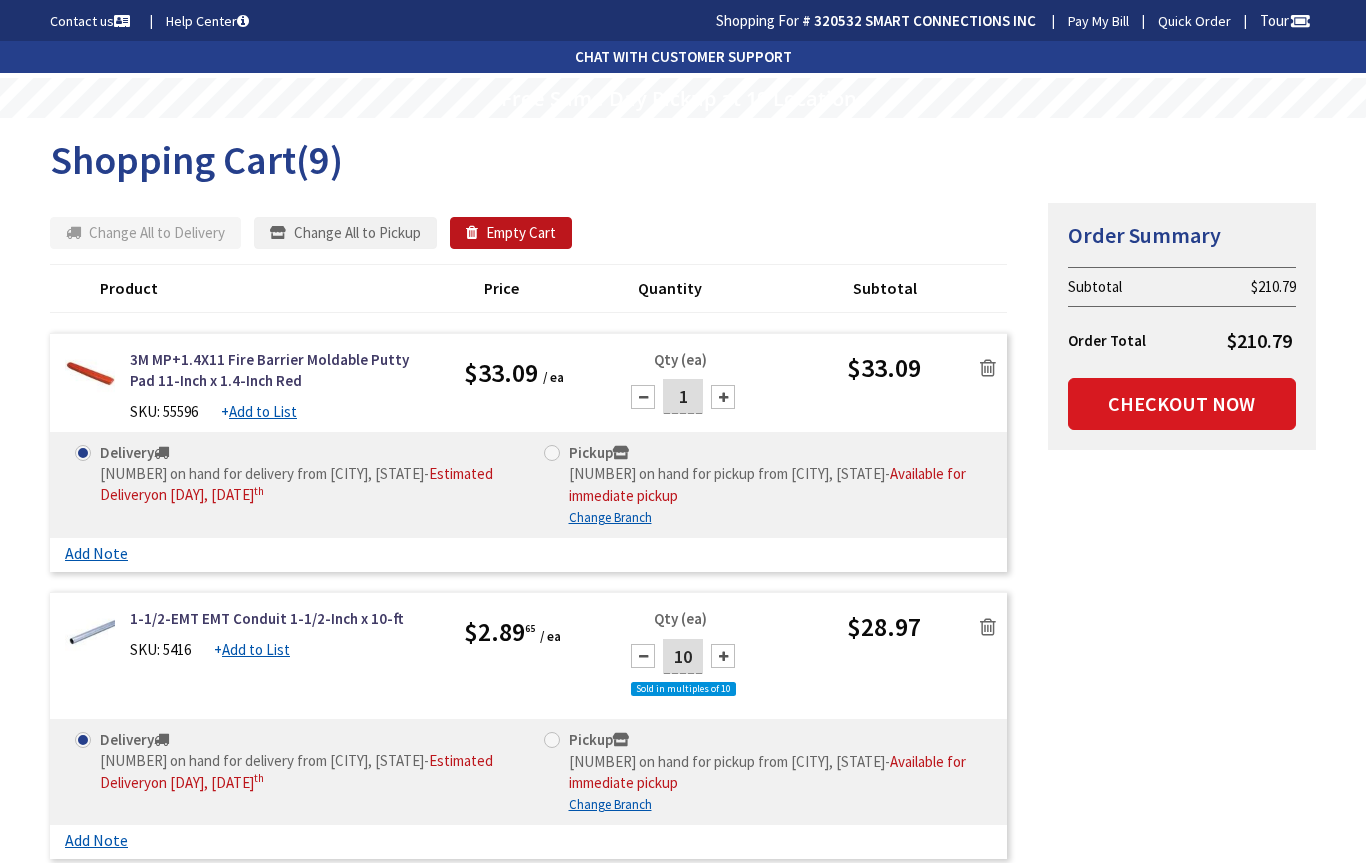 click on "Checkout Now" at bounding box center (1182, 404) 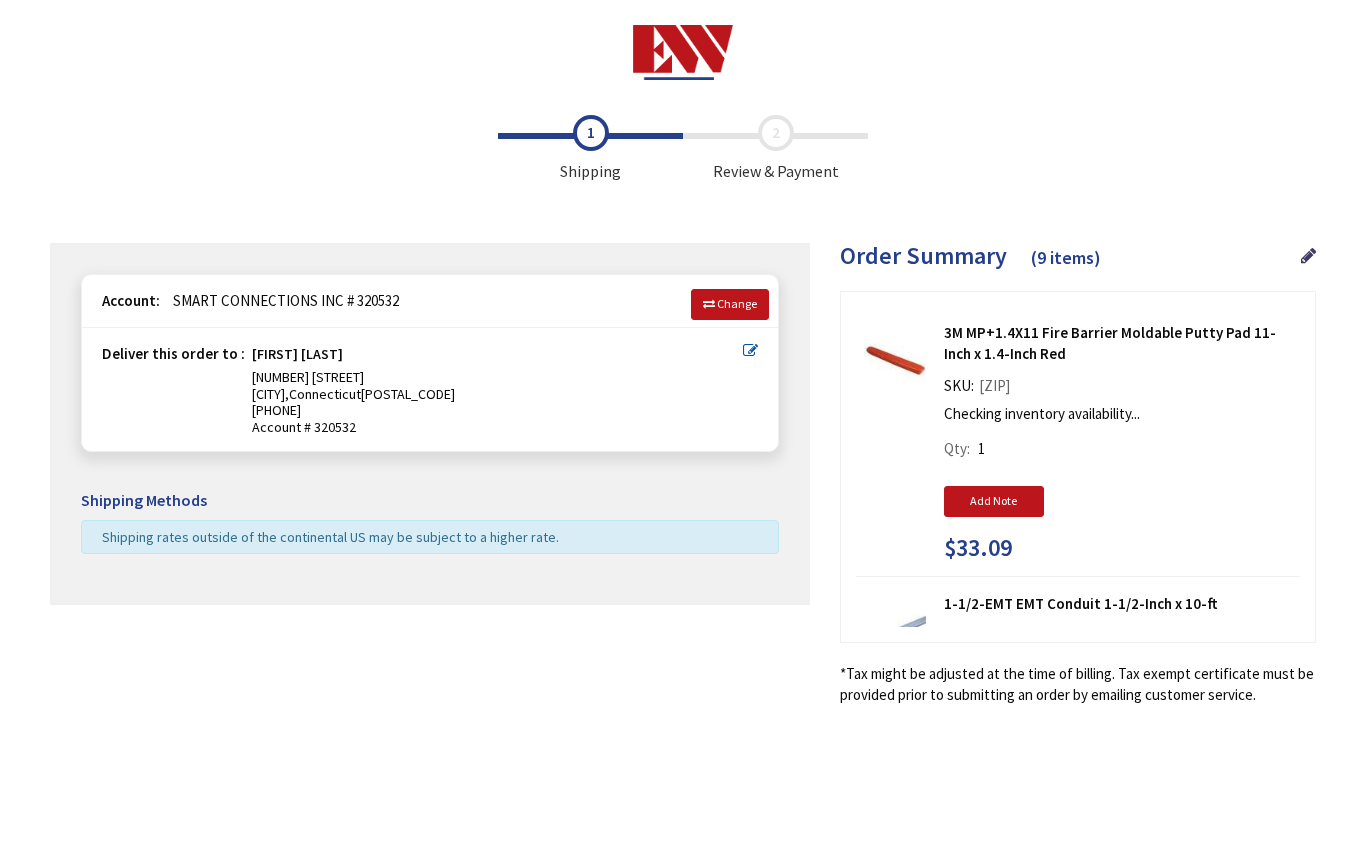 scroll, scrollTop: 0, scrollLeft: 0, axis: both 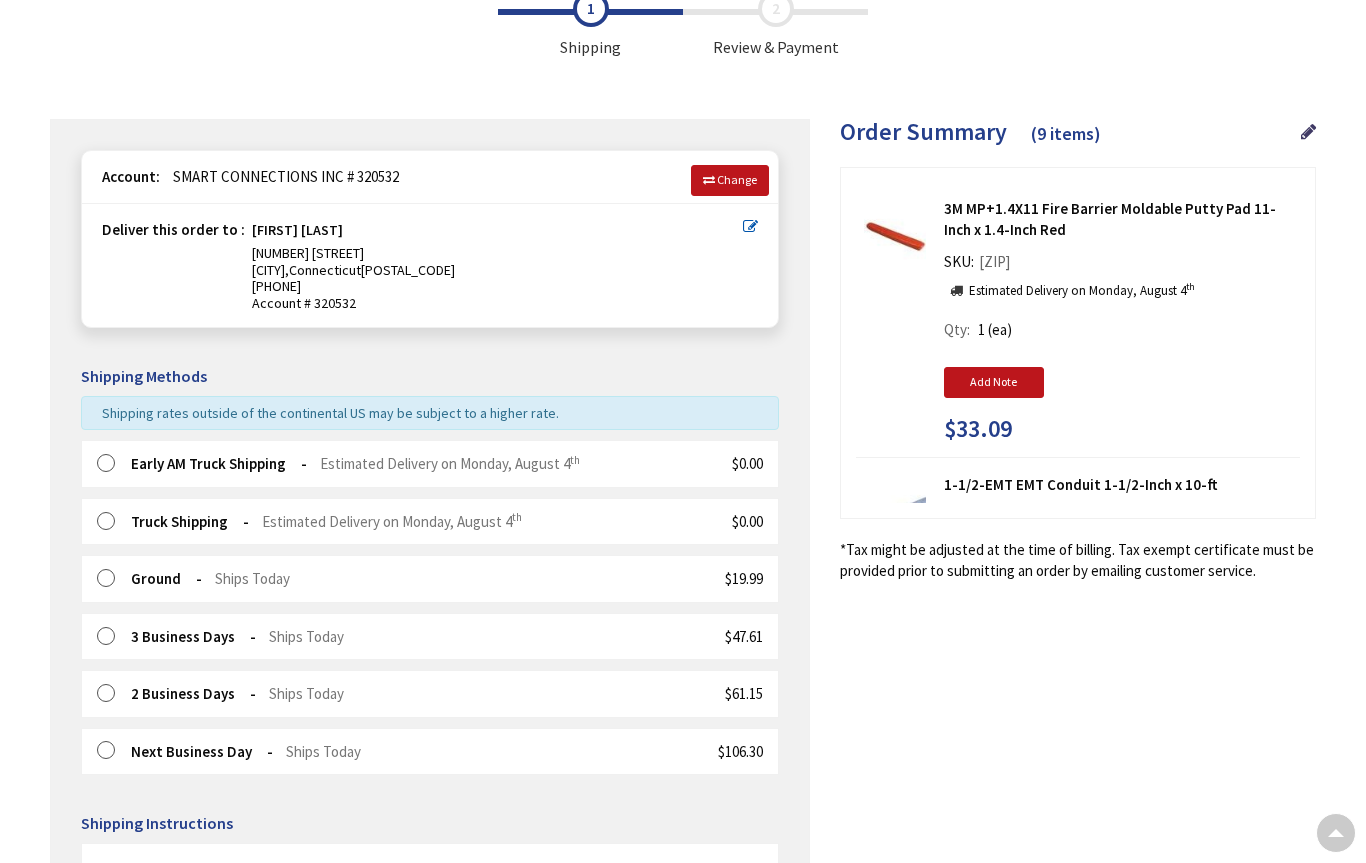 click at bounding box center [112, 522] 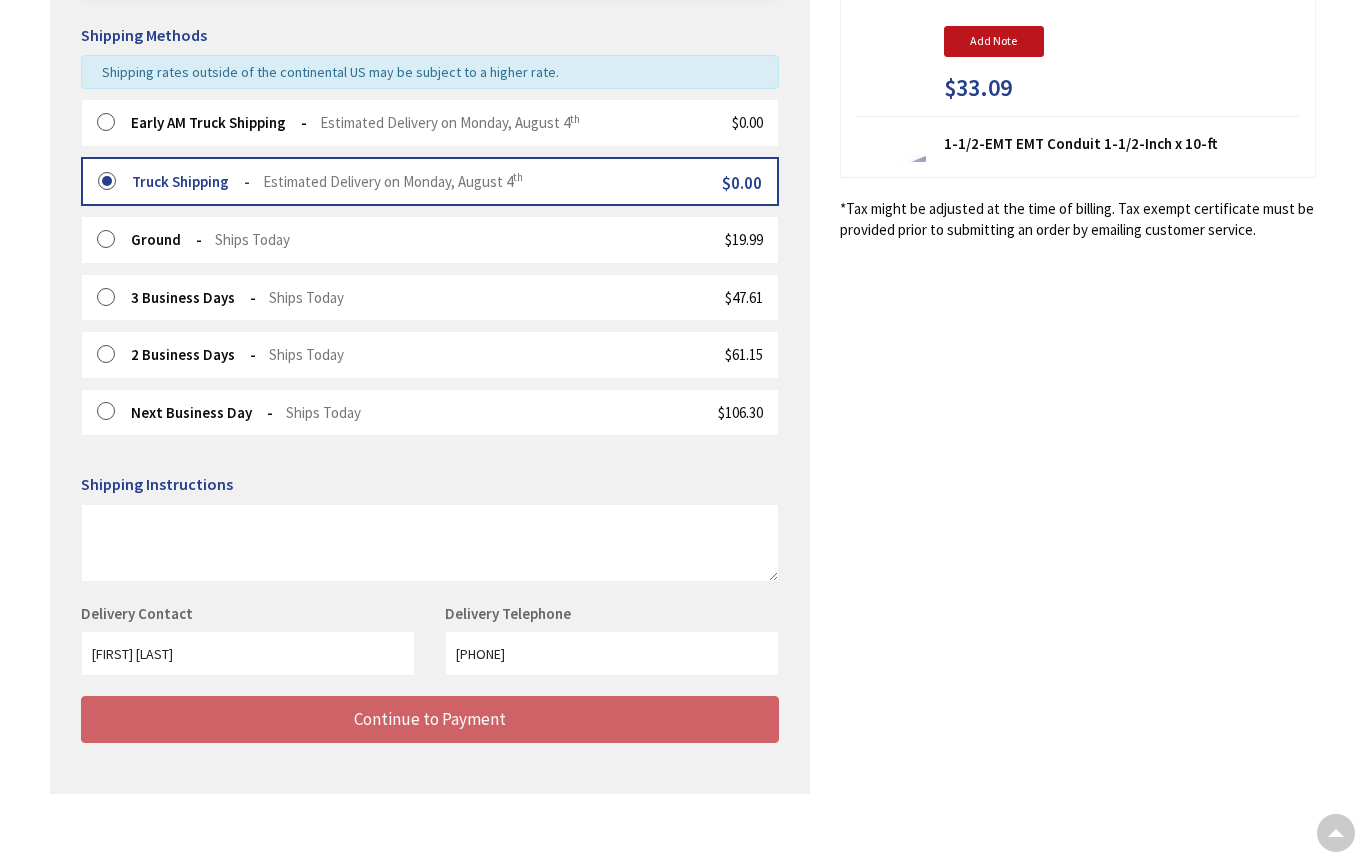 scroll, scrollTop: 469, scrollLeft: 0, axis: vertical 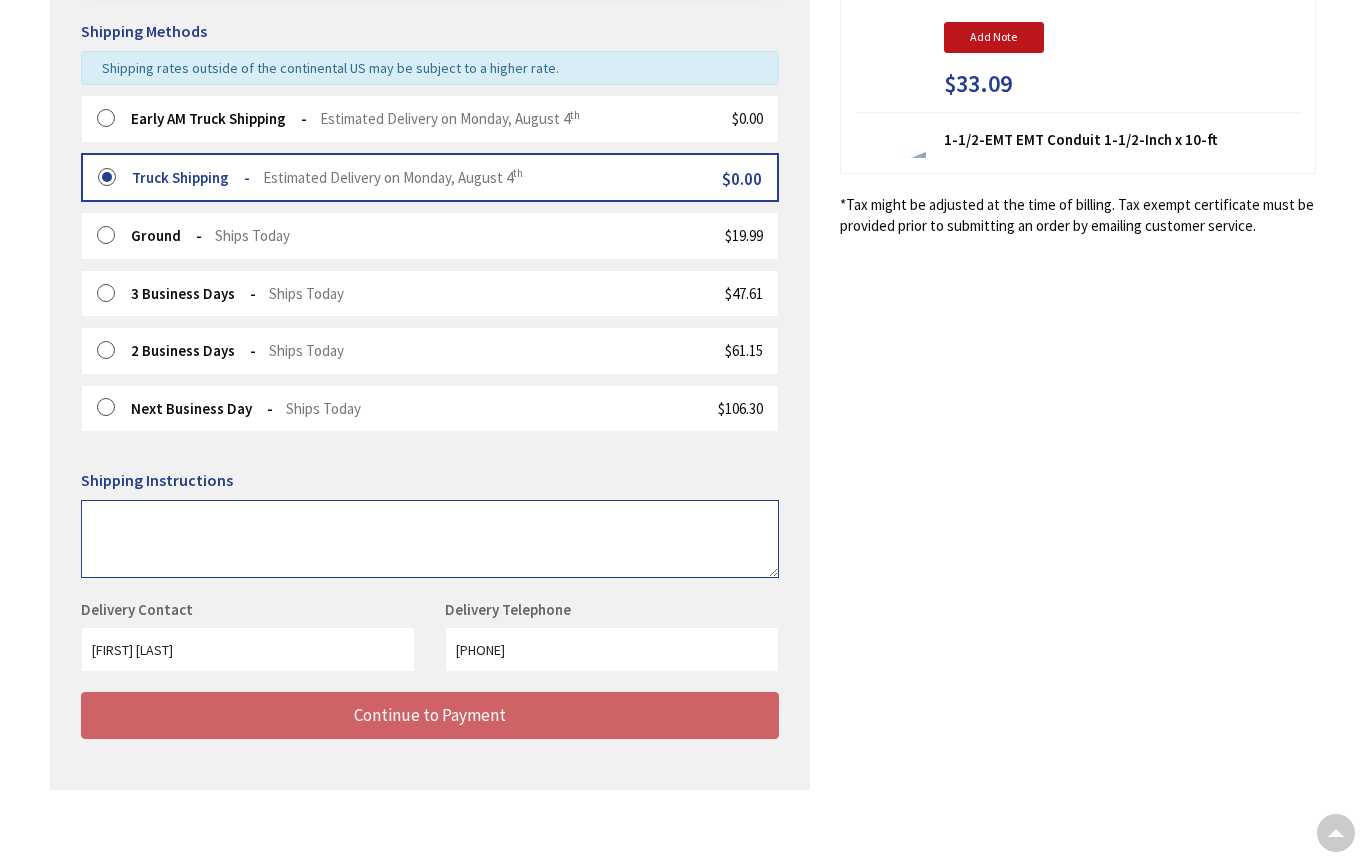 click at bounding box center [430, 539] 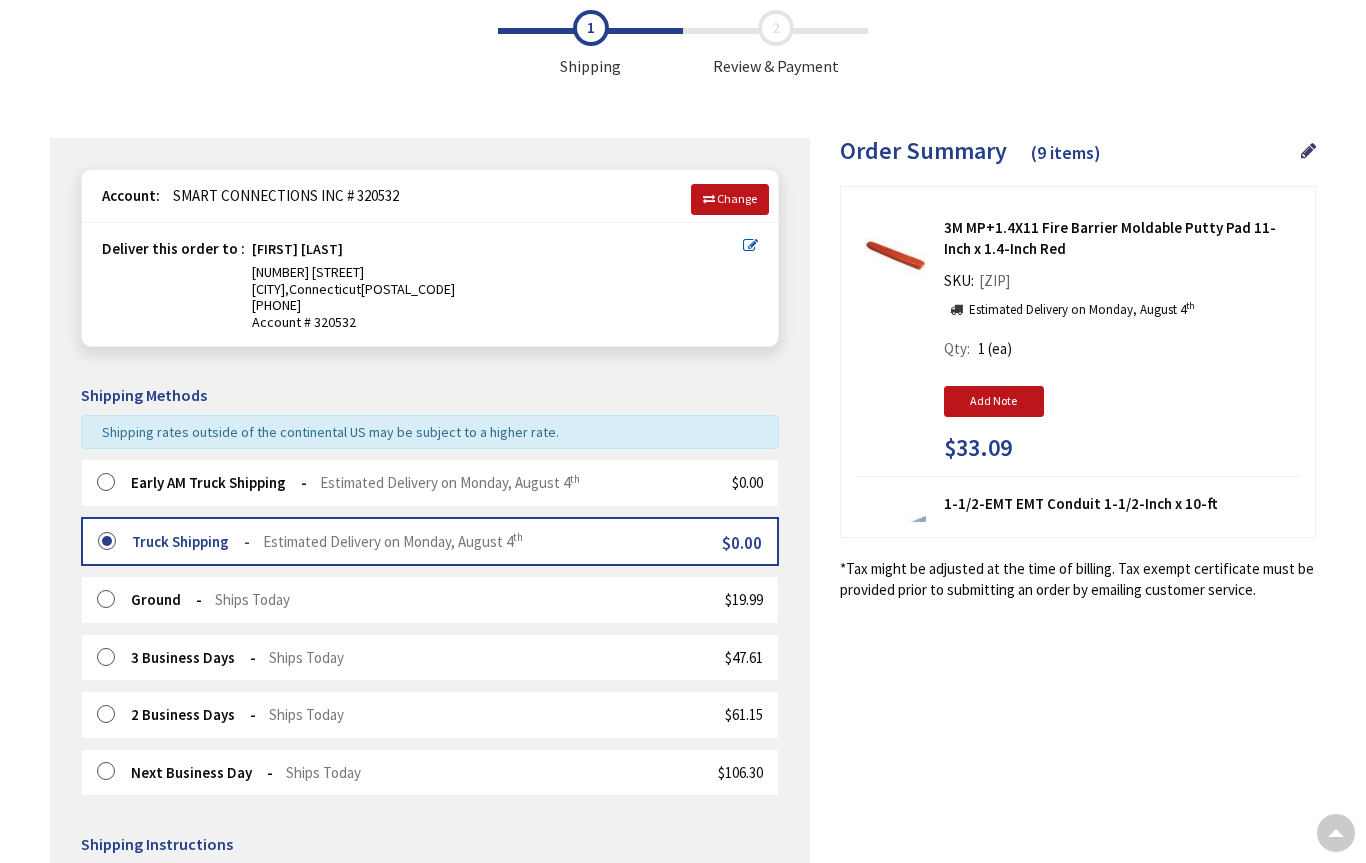 scroll, scrollTop: 0, scrollLeft: 0, axis: both 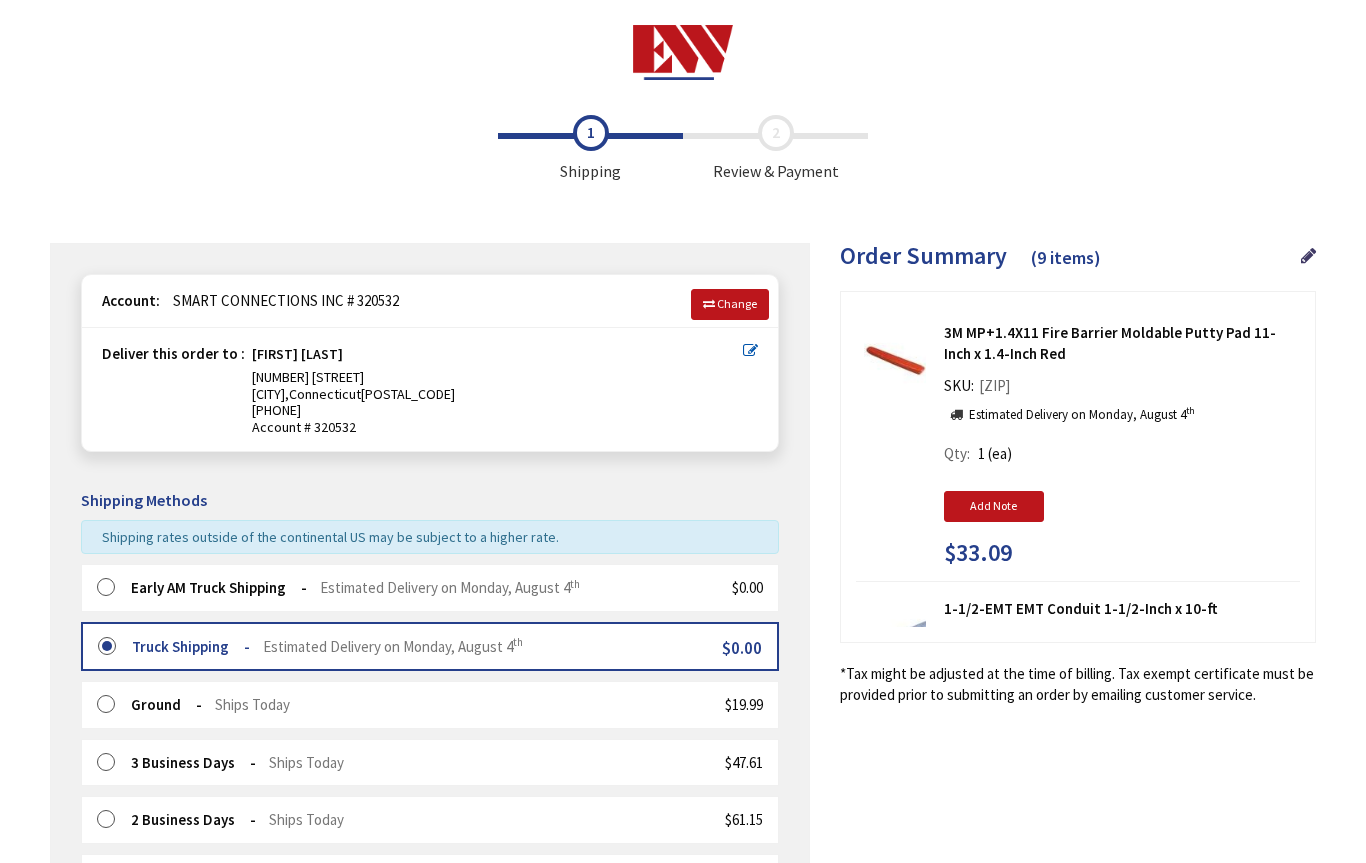 click at bounding box center [683, 52] 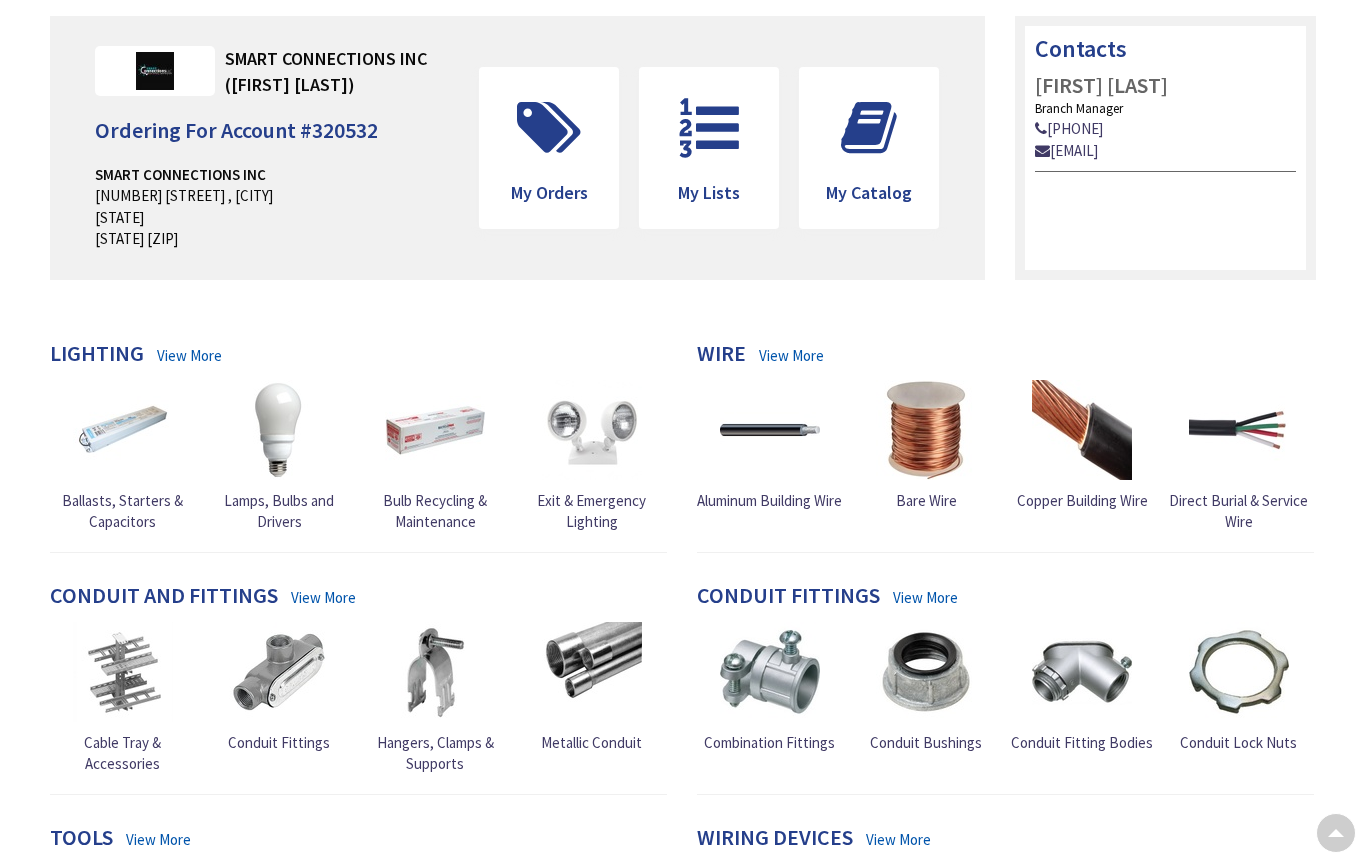scroll, scrollTop: 0, scrollLeft: 0, axis: both 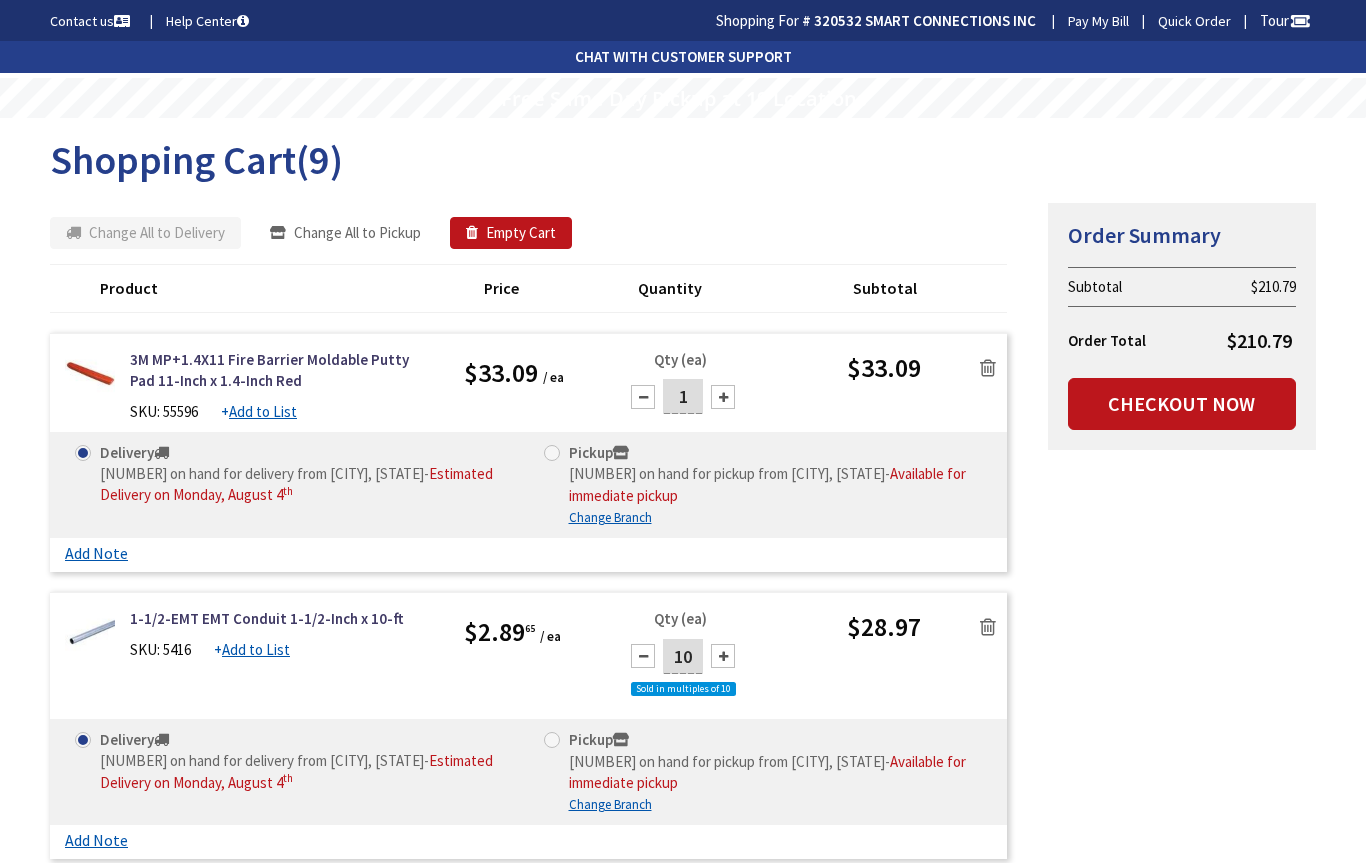click on "Change All to Pickup" at bounding box center (345, 233) 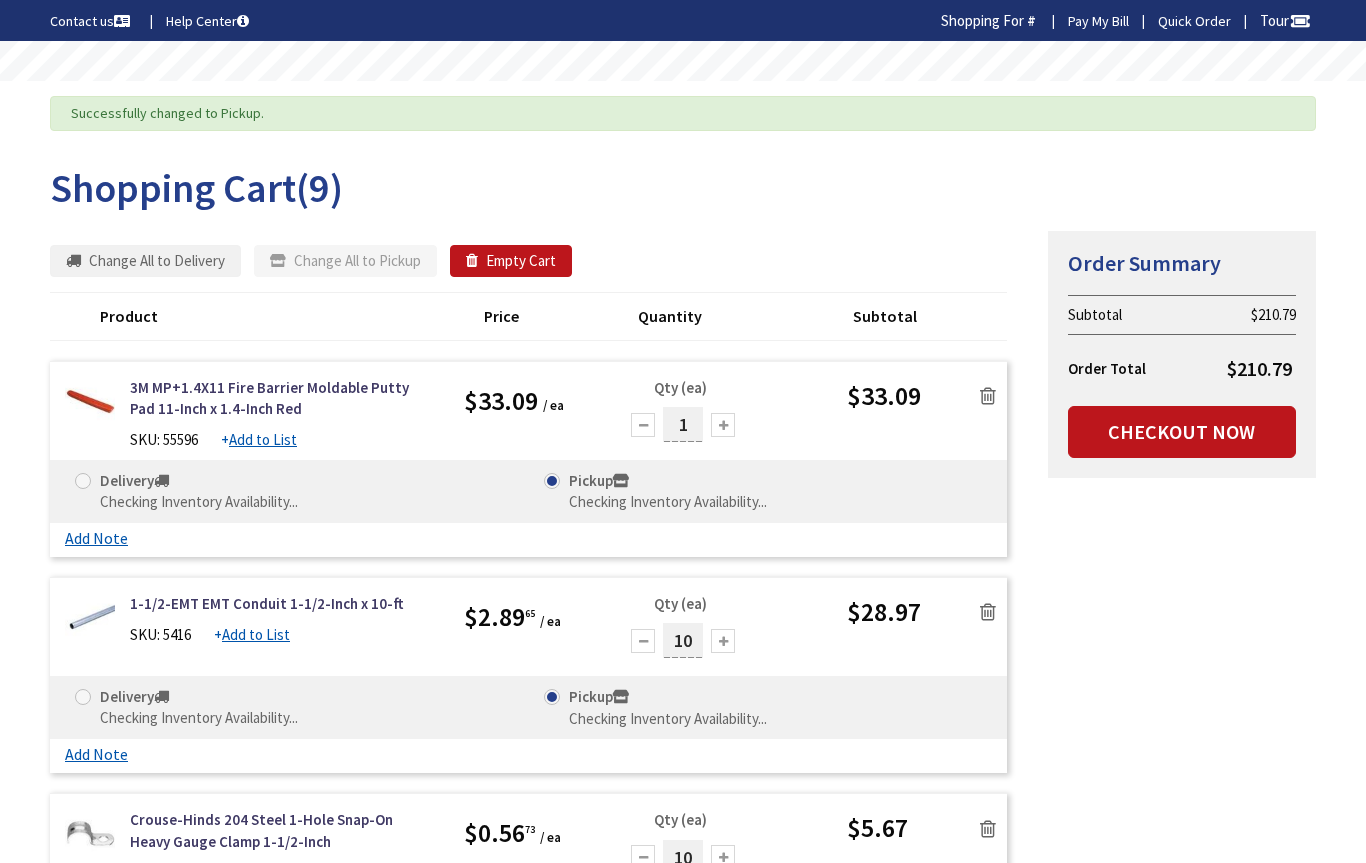 scroll, scrollTop: 0, scrollLeft: 0, axis: both 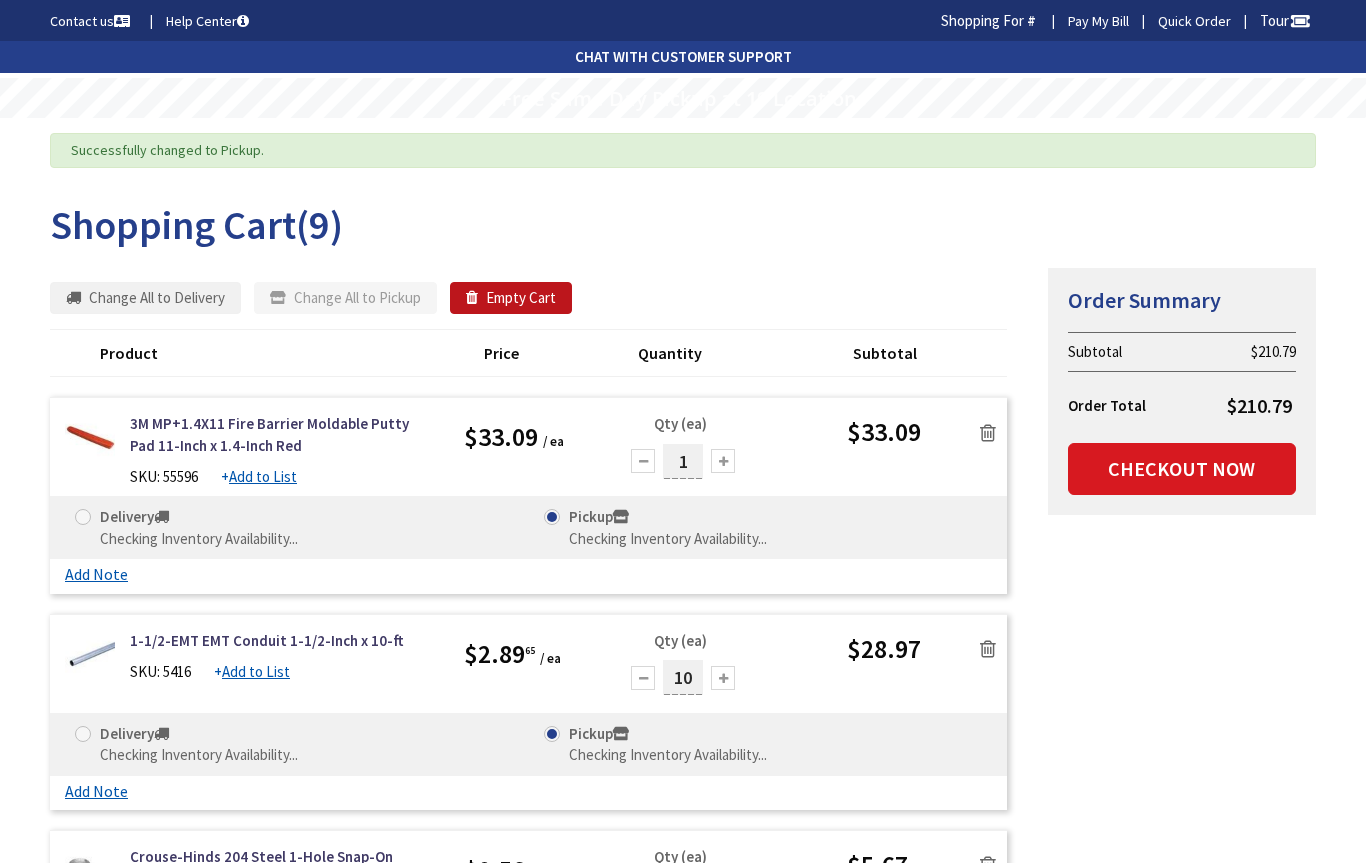 click on "Checkout Now" at bounding box center [1182, 469] 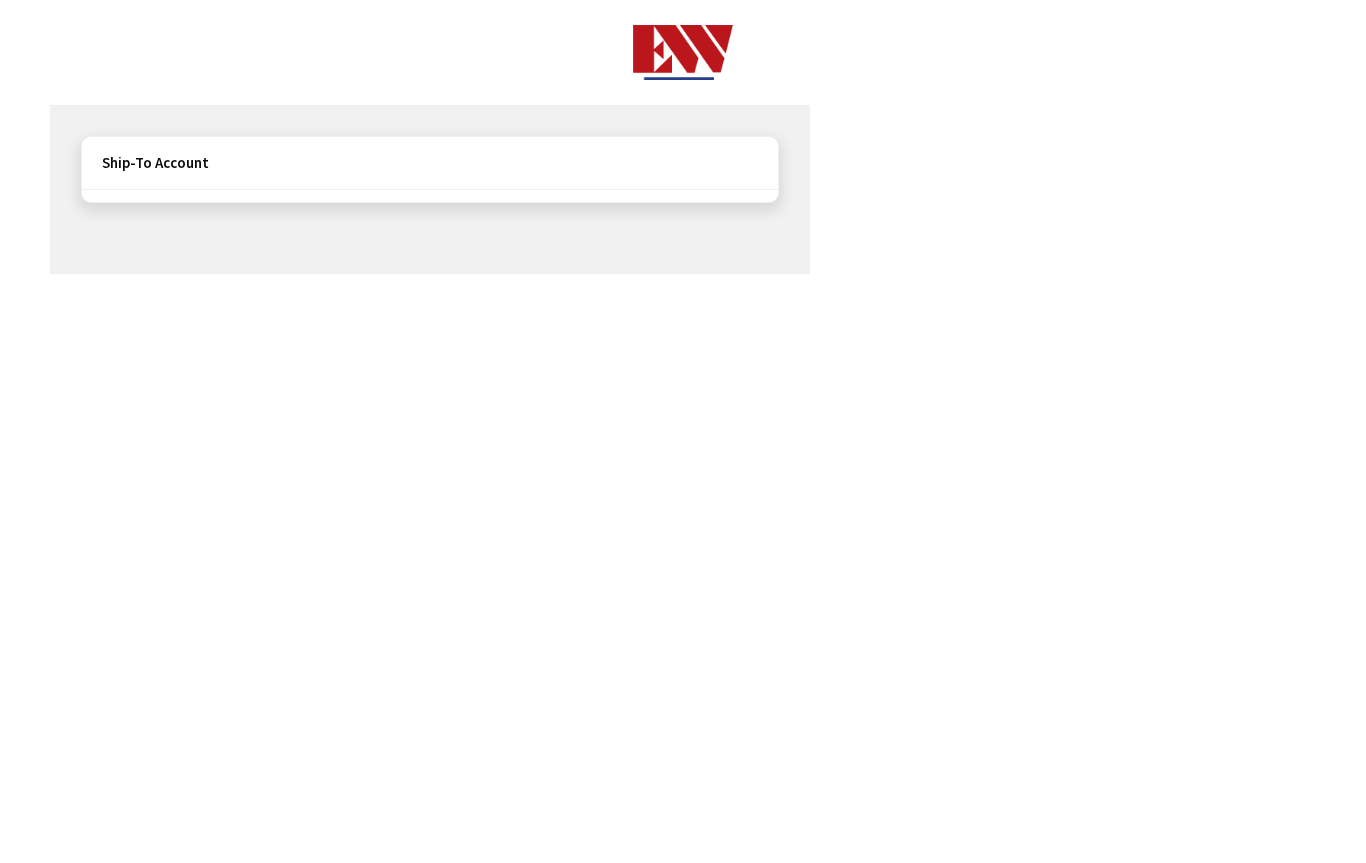 scroll, scrollTop: 0, scrollLeft: 0, axis: both 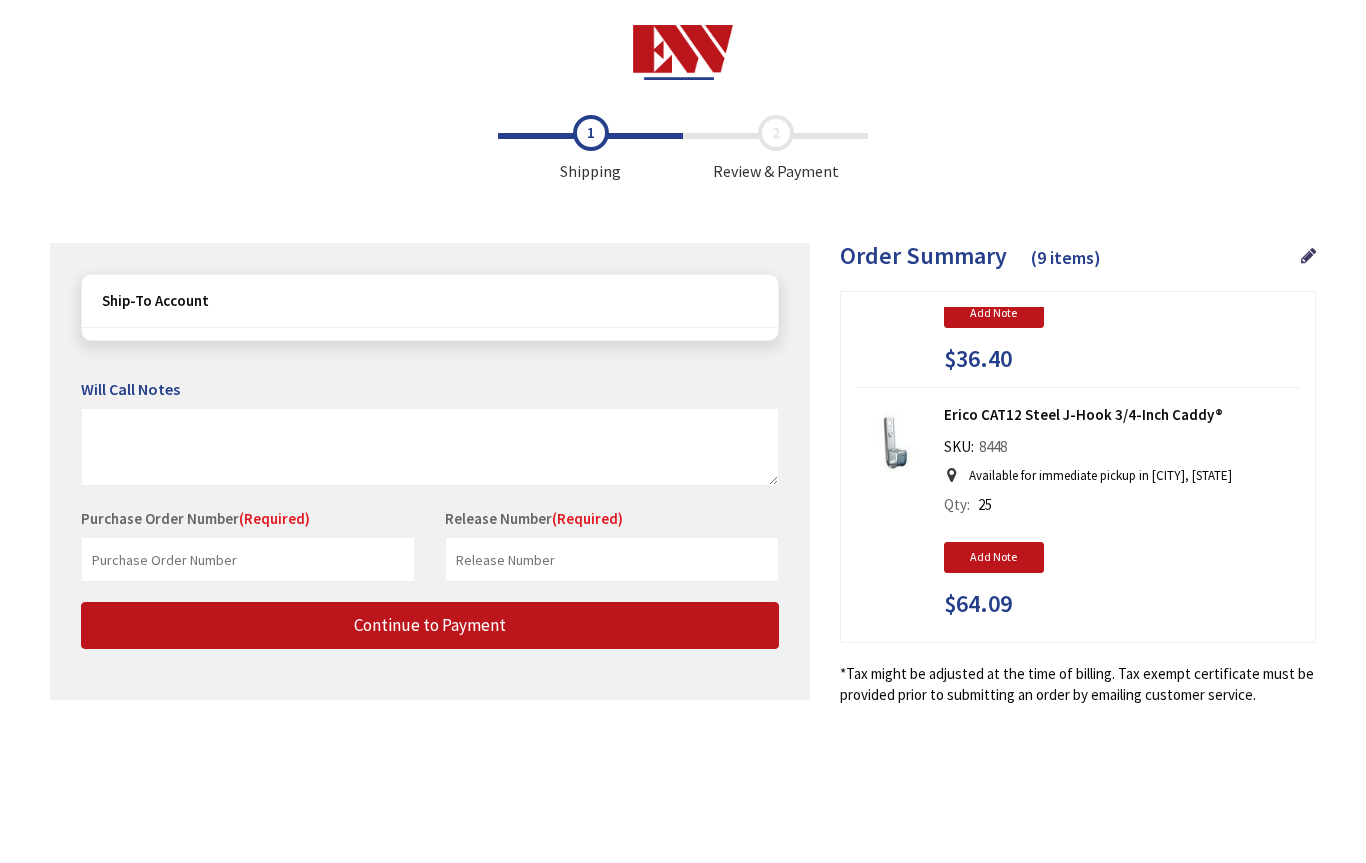 click on "Ship-To Account" at bounding box center [430, 301] 